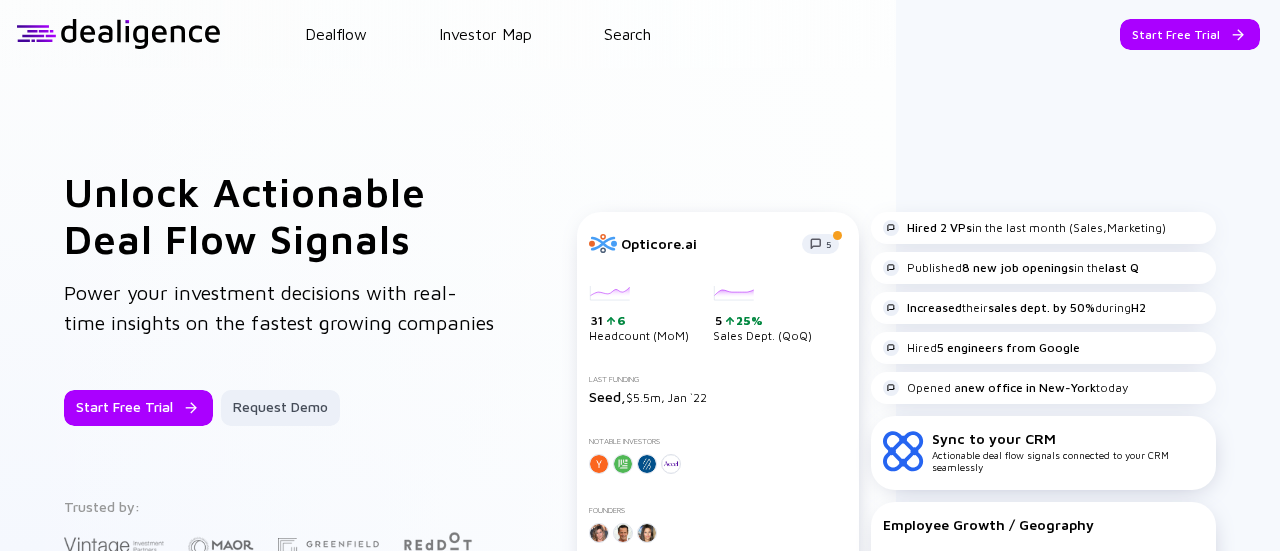 scroll, scrollTop: 0, scrollLeft: 0, axis: both 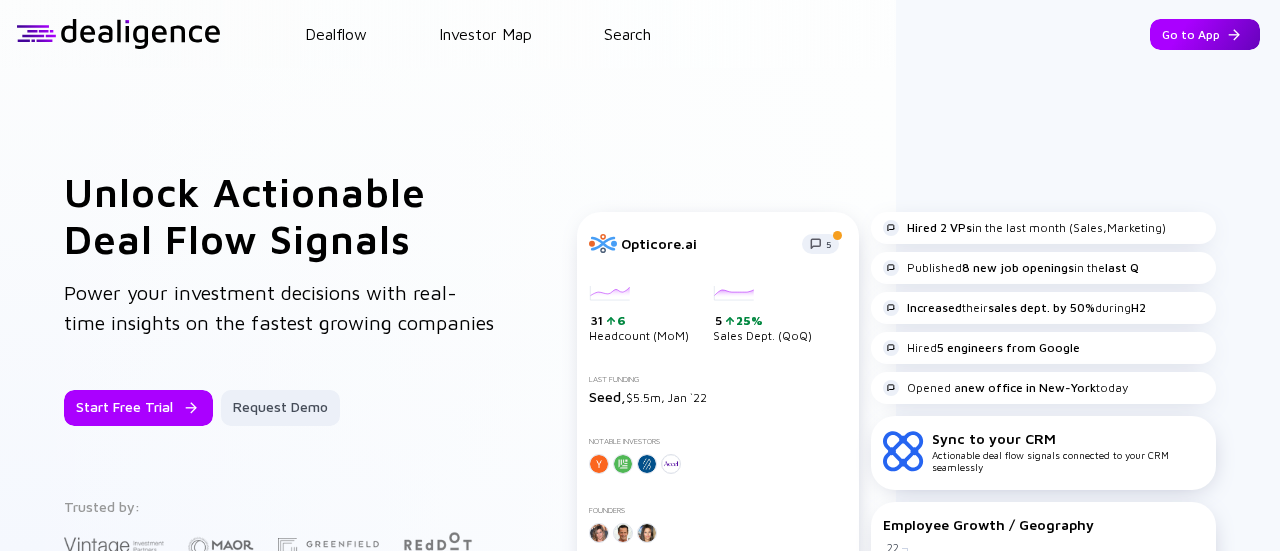 click on "Go to App" at bounding box center [1205, 34] 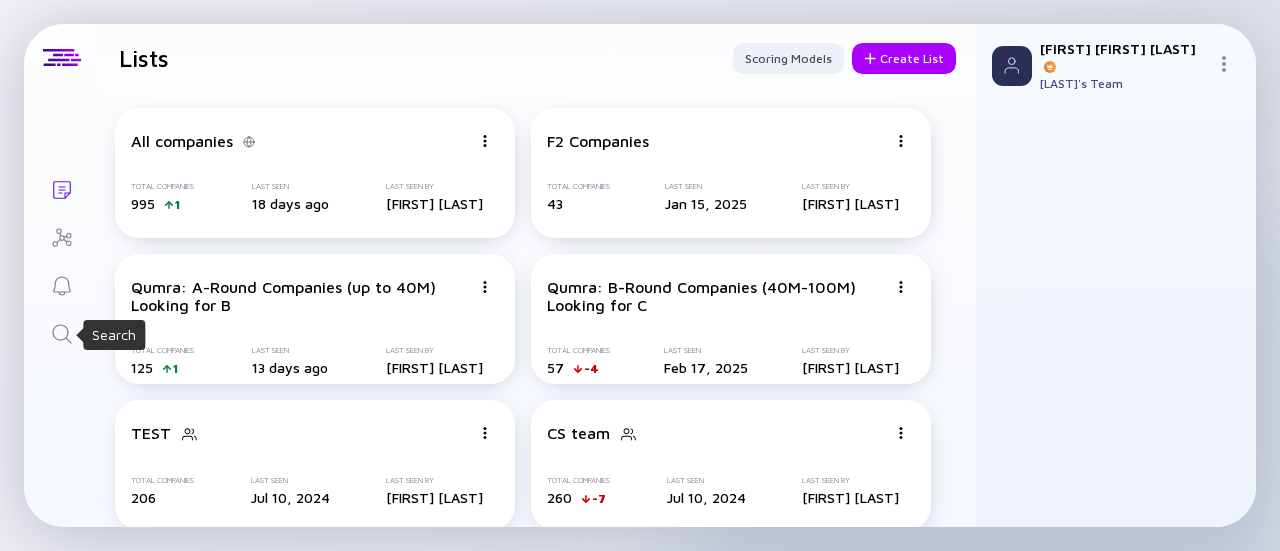 click 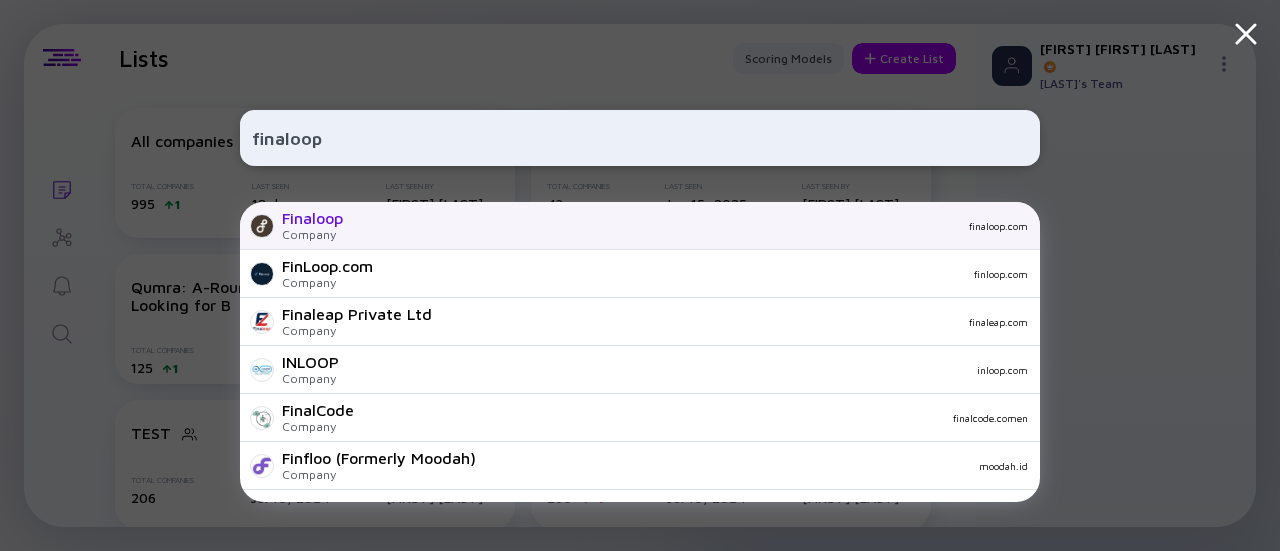 type on "finaloop" 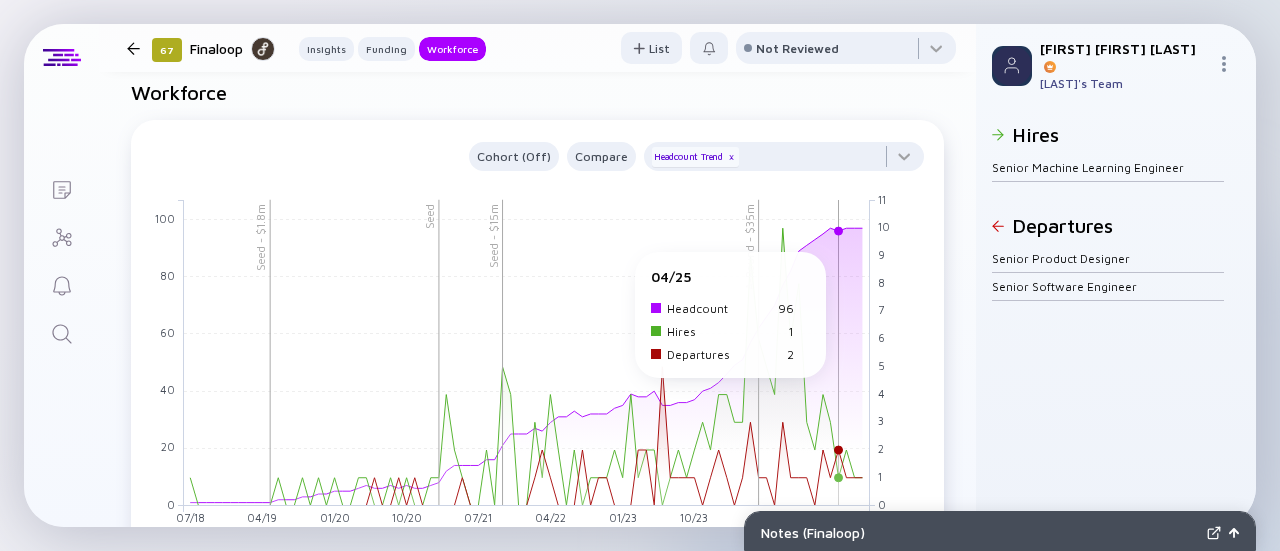 scroll, scrollTop: 1989, scrollLeft: 0, axis: vertical 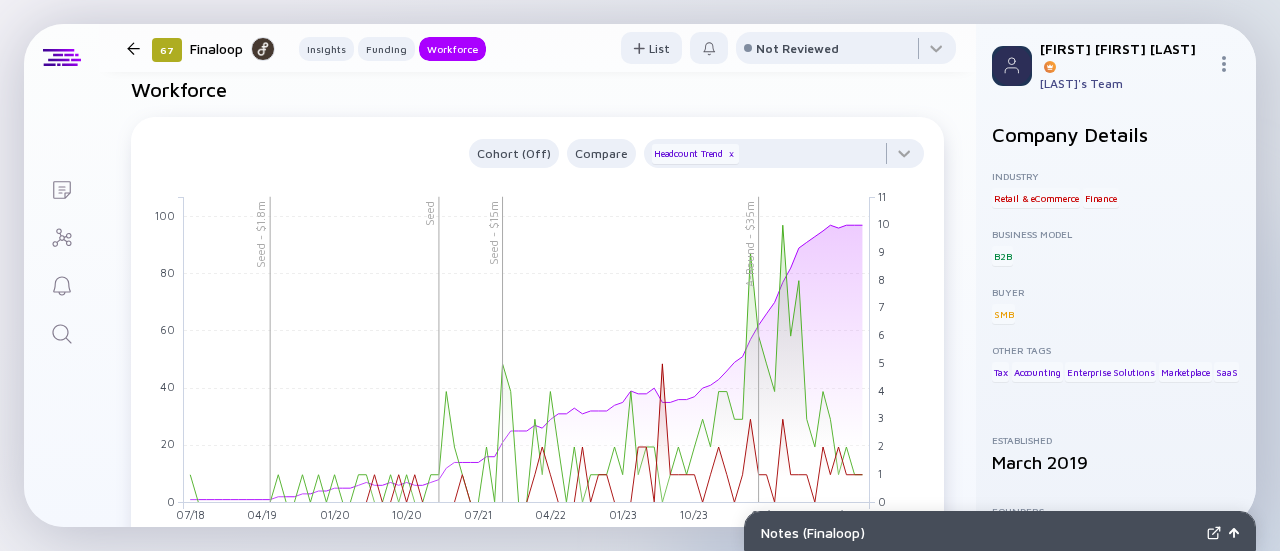 click 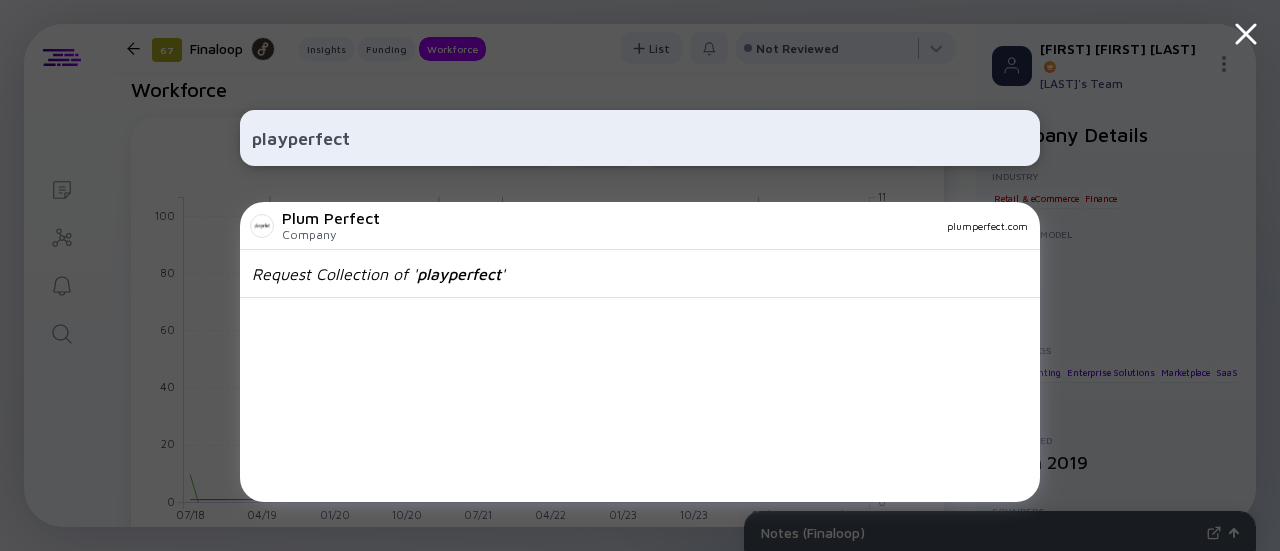 click on "playperfect" at bounding box center (640, 138) 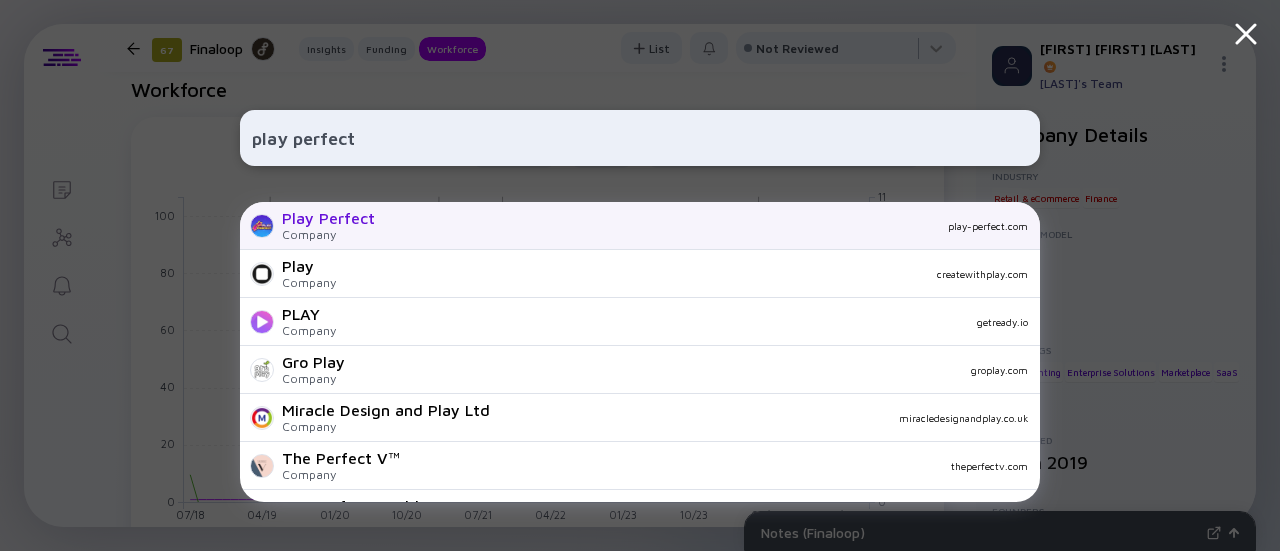 type on "play perfect" 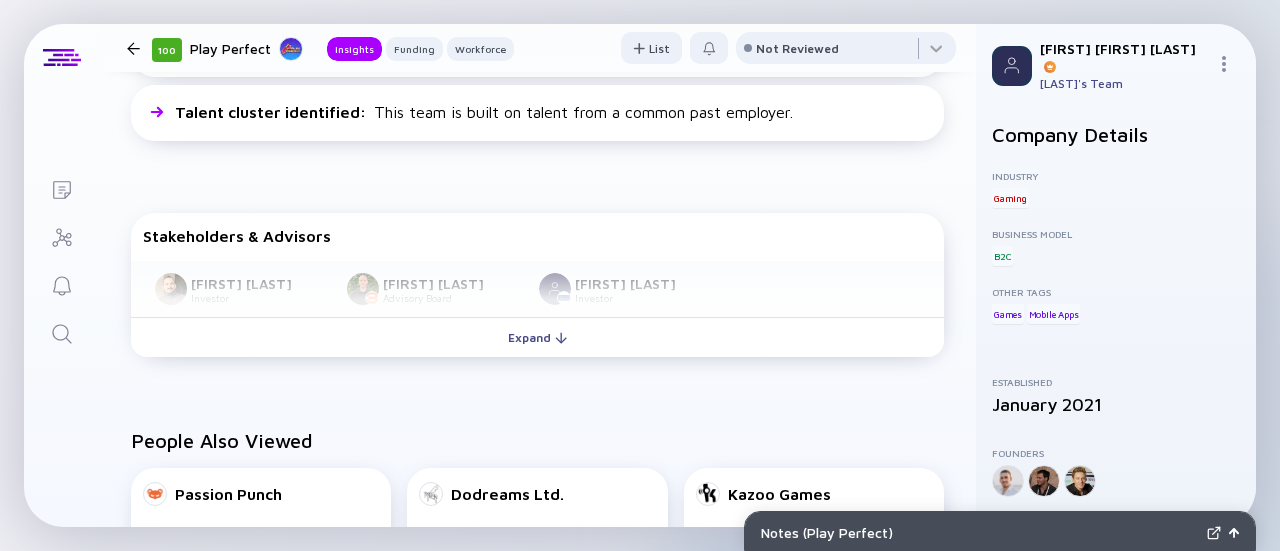 scroll, scrollTop: 560, scrollLeft: 0, axis: vertical 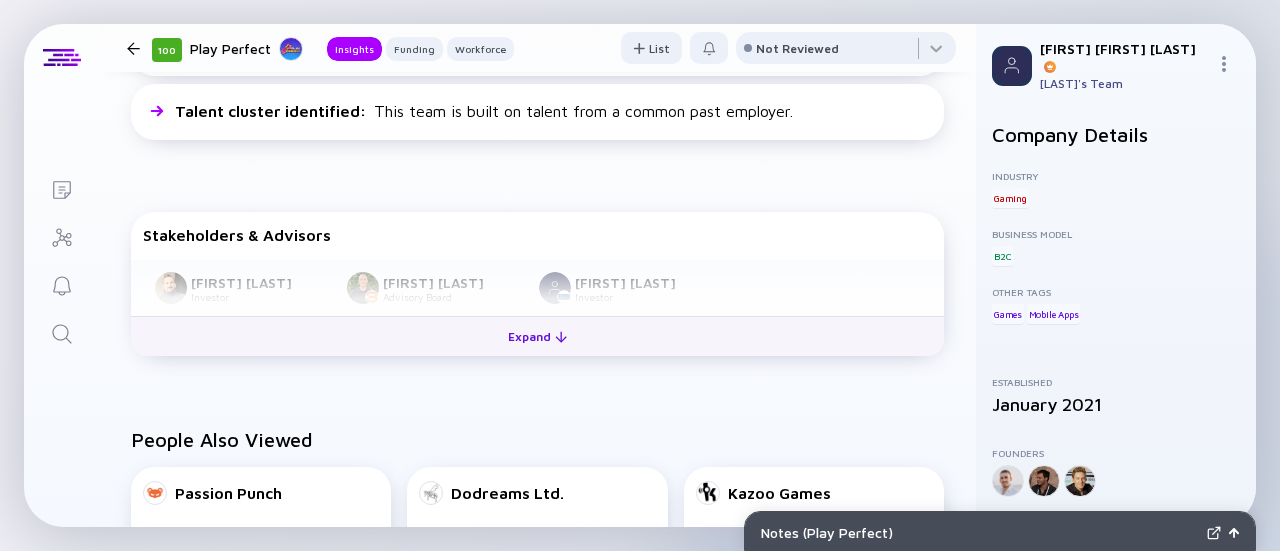 click on "Expand" at bounding box center (537, 336) 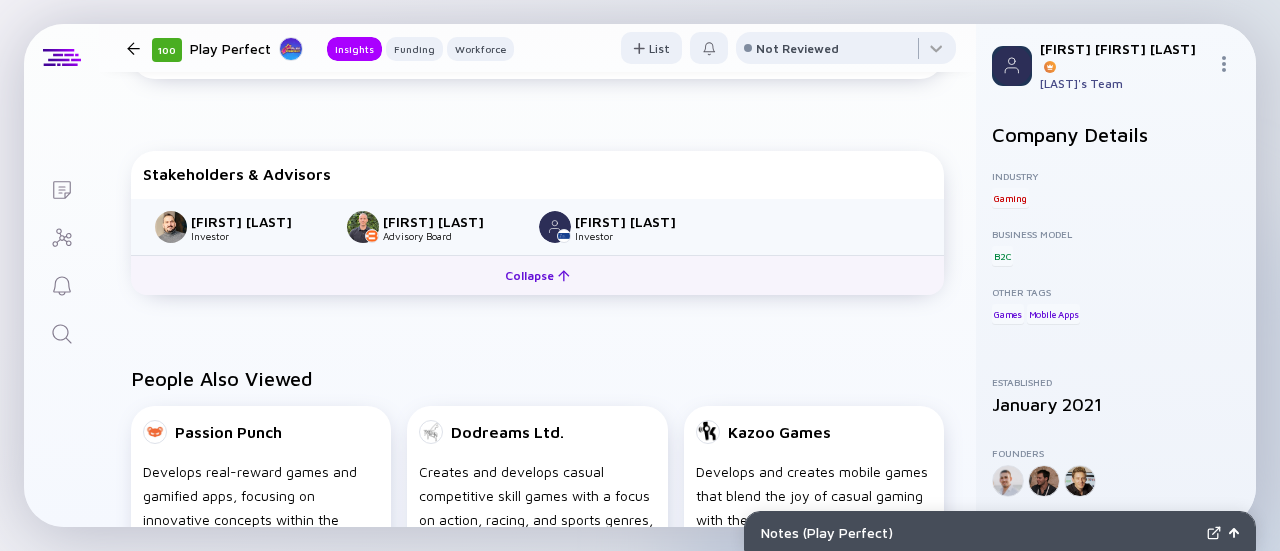 scroll, scrollTop: 626, scrollLeft: 0, axis: vertical 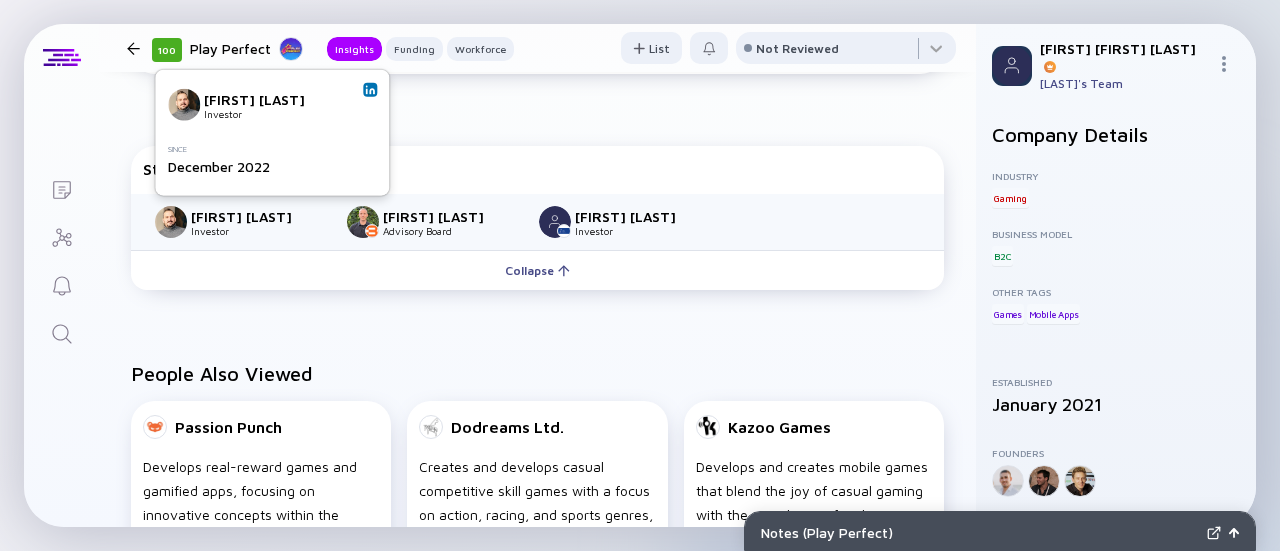 click at bounding box center [370, 90] 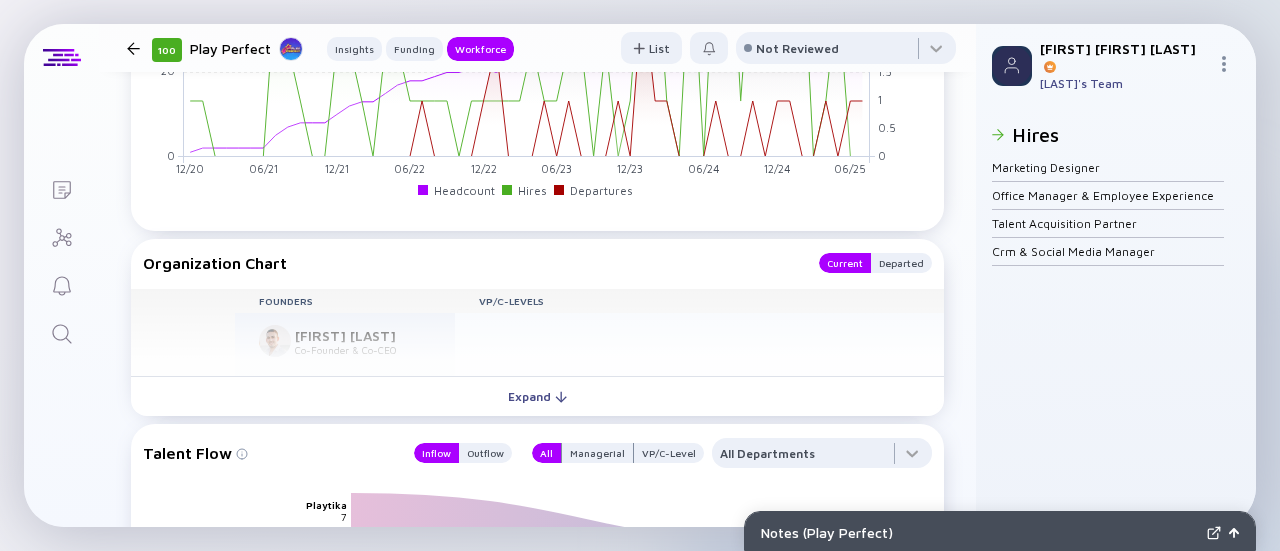 scroll, scrollTop: 1659, scrollLeft: 0, axis: vertical 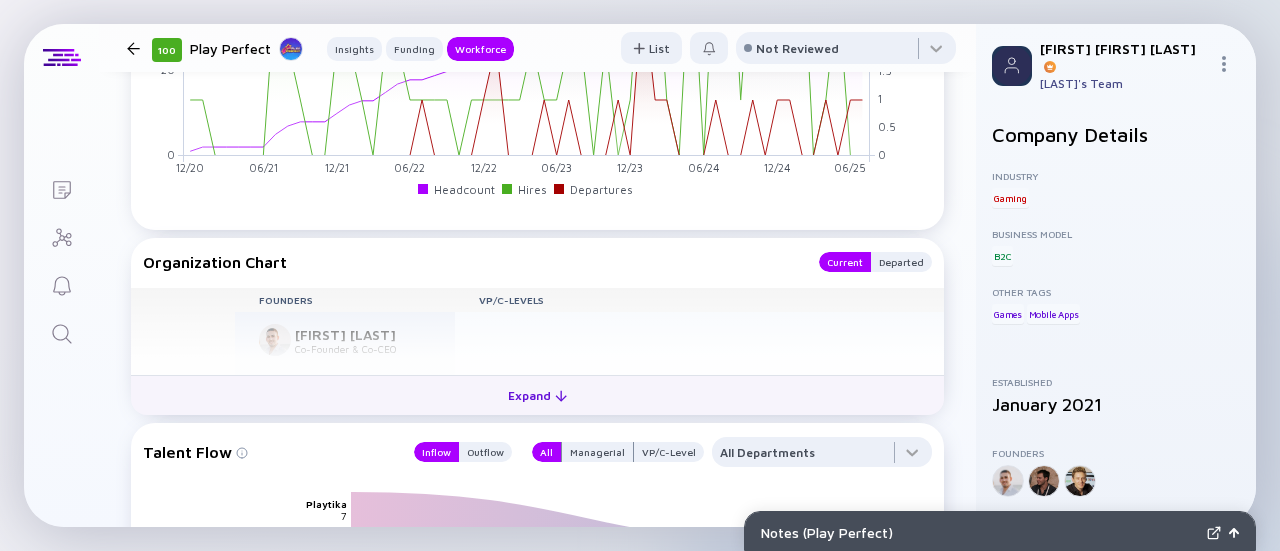 click on "Expand" at bounding box center [537, 395] 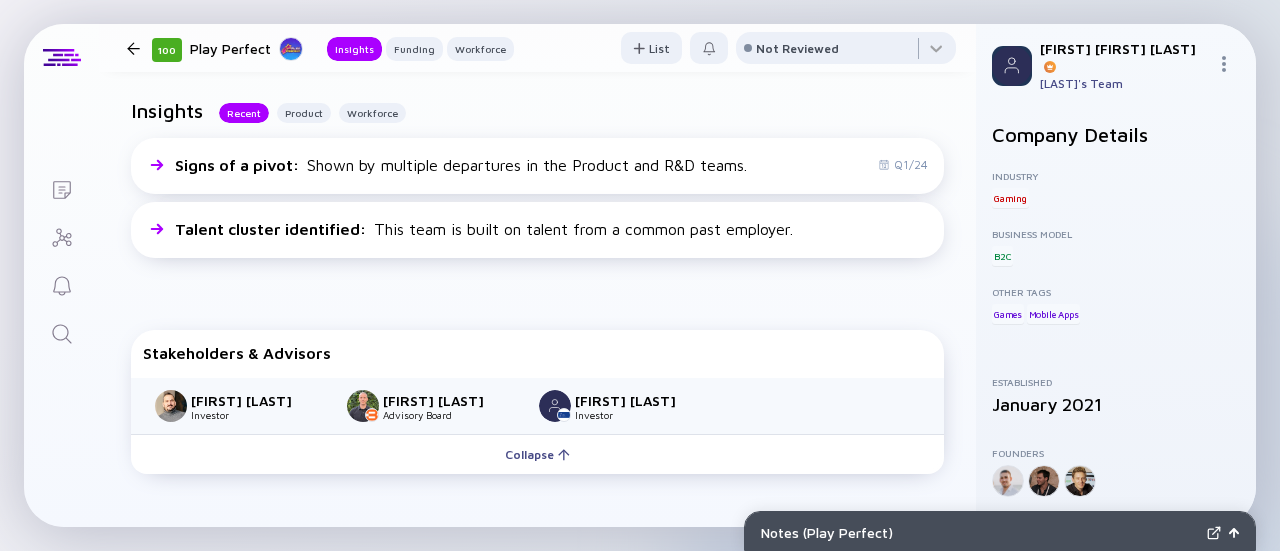 scroll, scrollTop: 0, scrollLeft: 0, axis: both 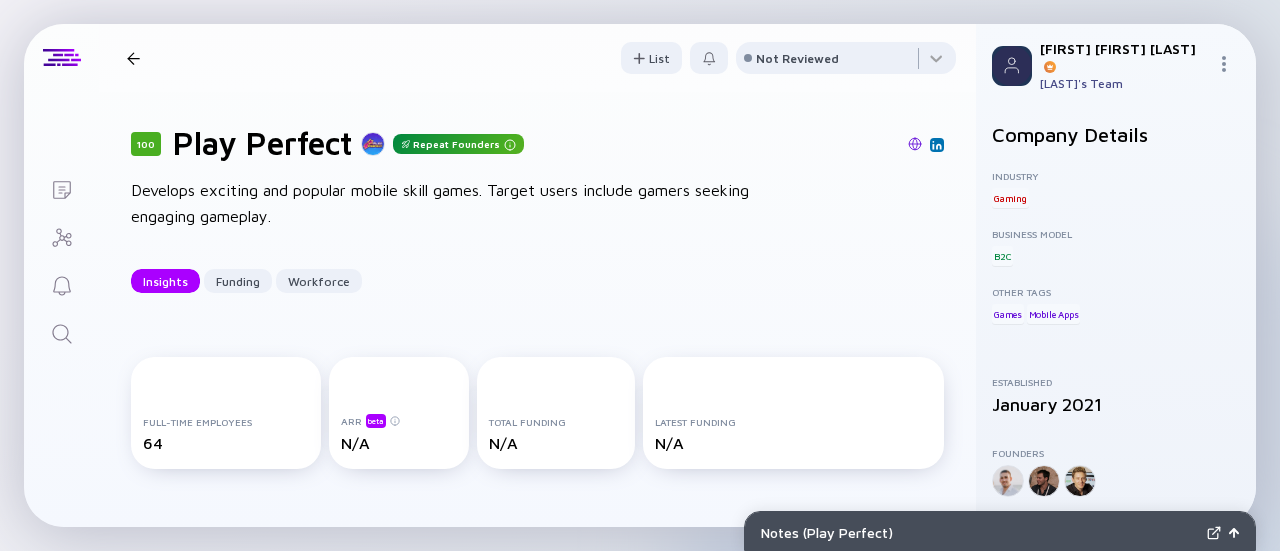 click 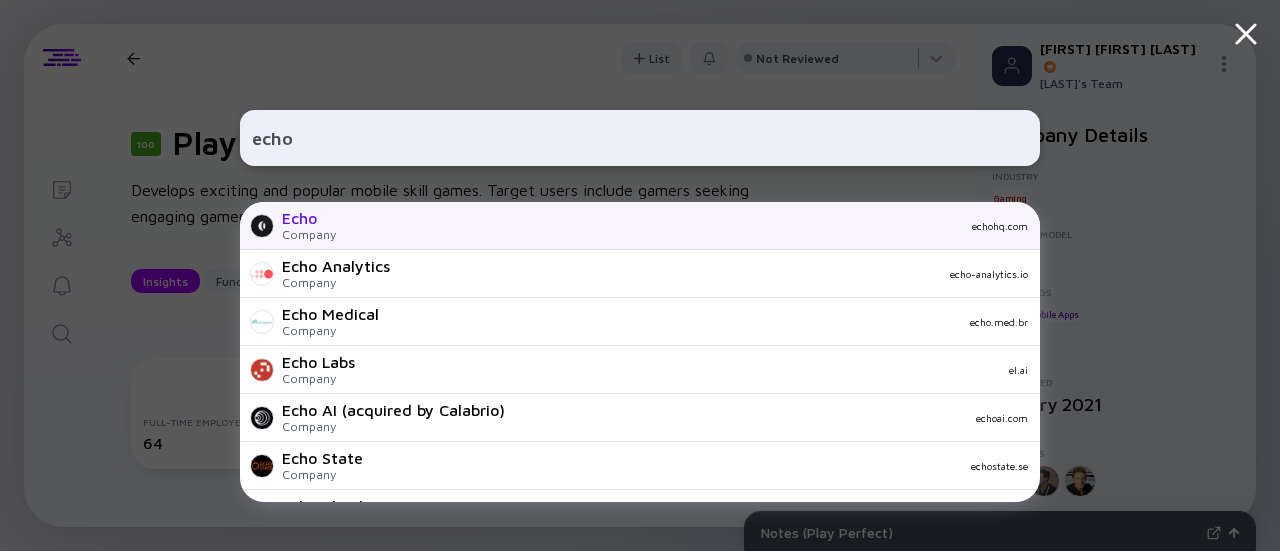 type on "echo" 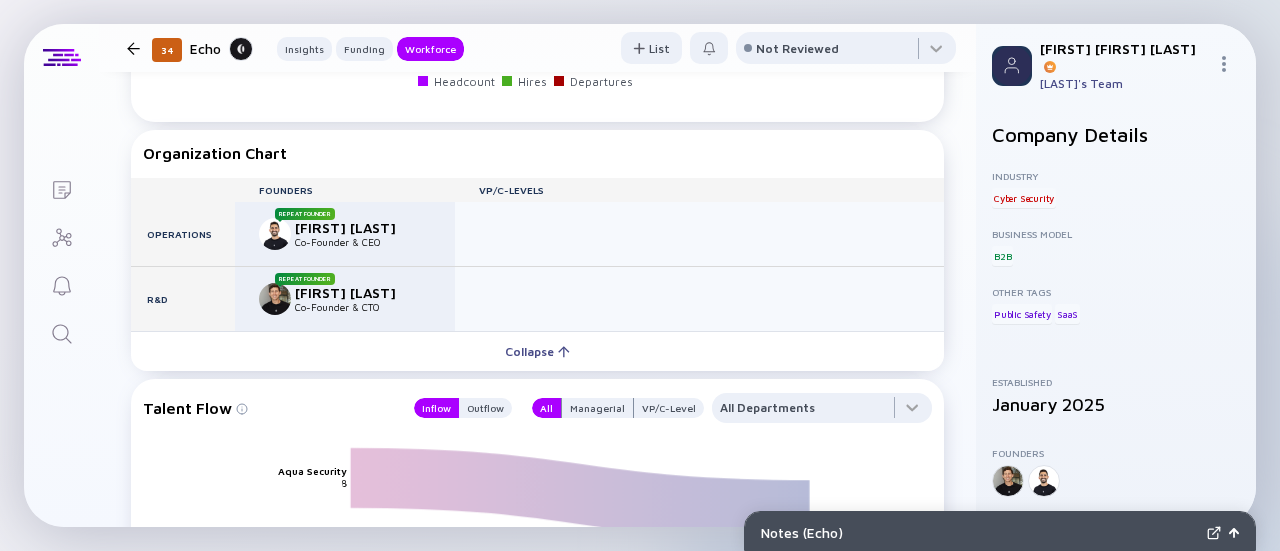 scroll, scrollTop: 1788, scrollLeft: 0, axis: vertical 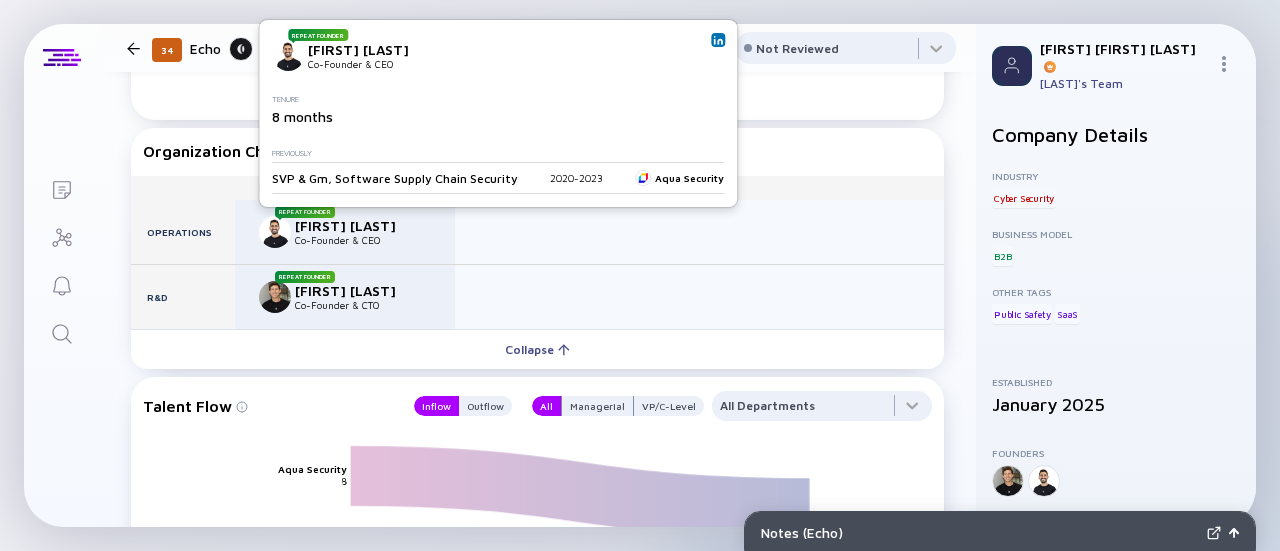 click at bounding box center [718, 40] 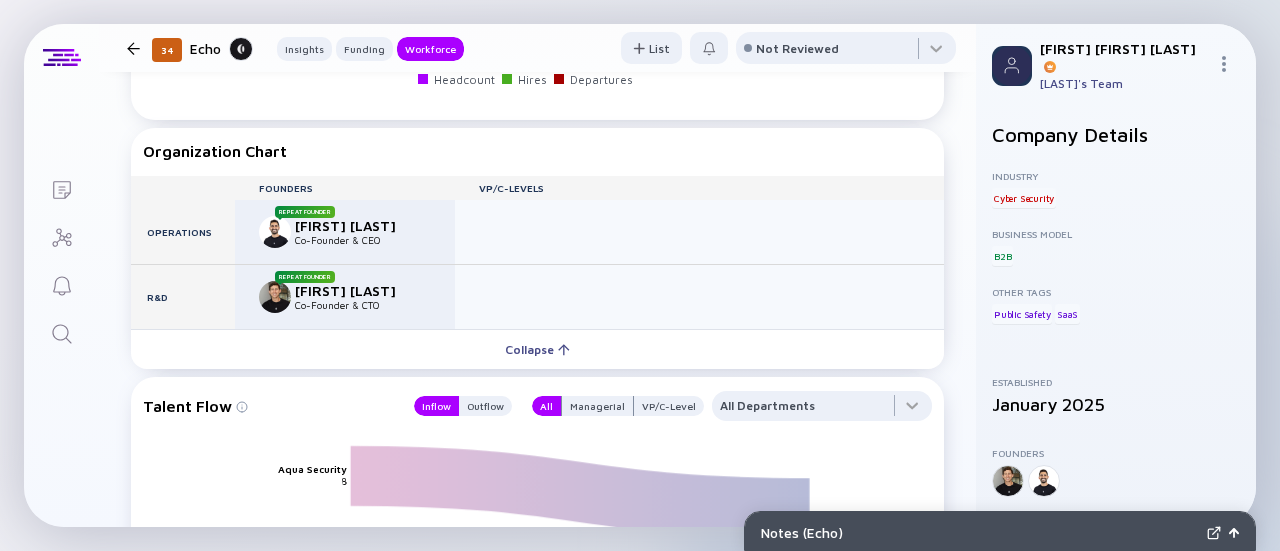 click 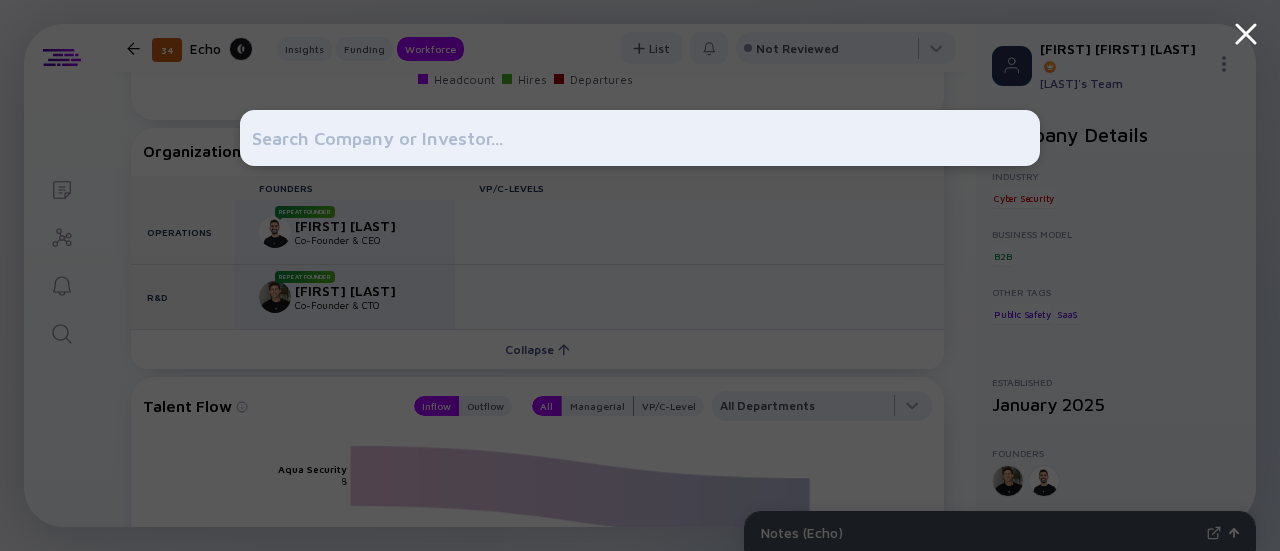 click at bounding box center (640, 275) 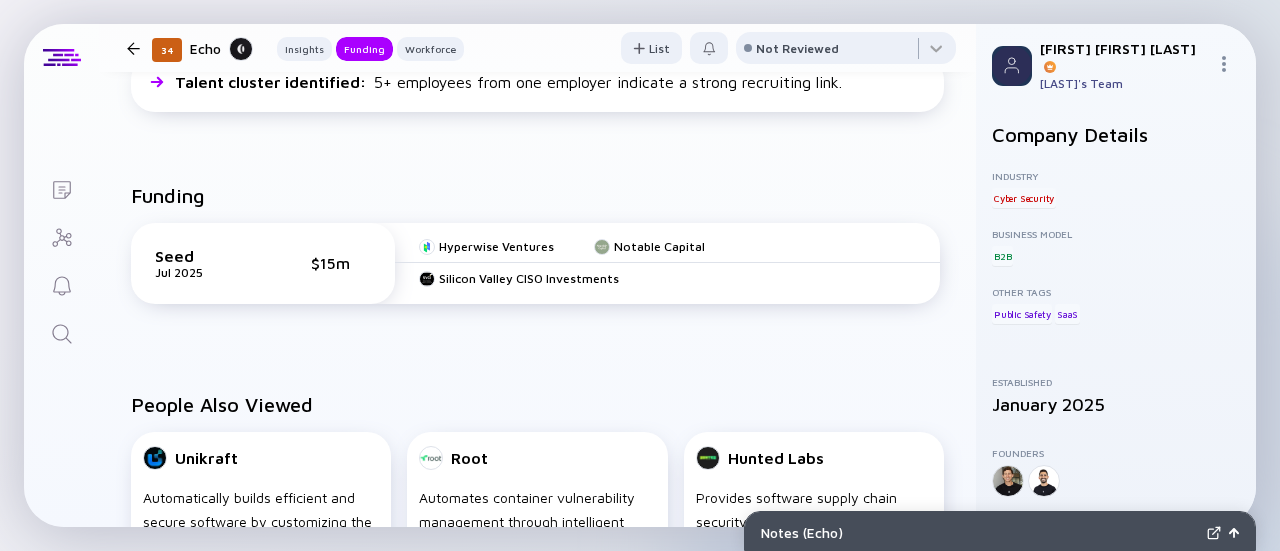 scroll, scrollTop: 620, scrollLeft: 0, axis: vertical 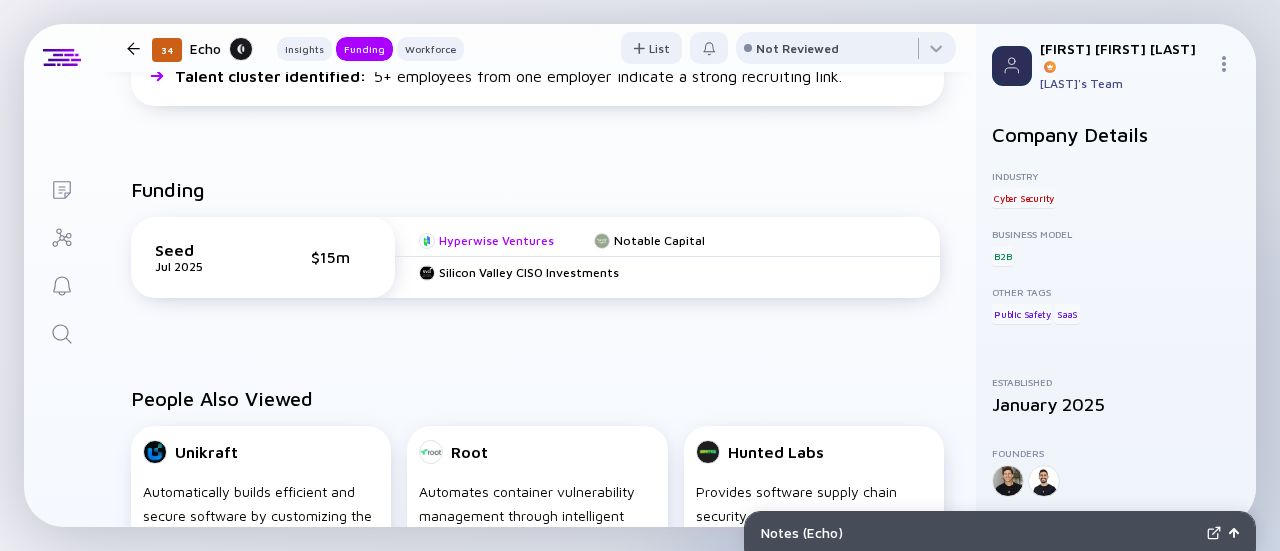 click on "Hyperwise Ventures" at bounding box center (496, 240) 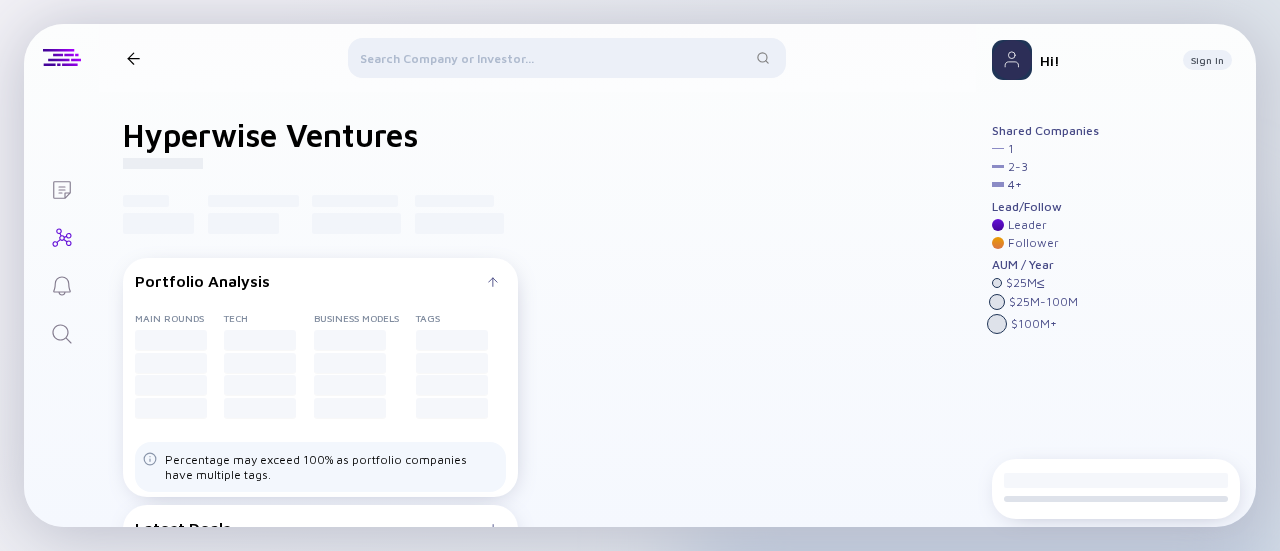 scroll, scrollTop: 0, scrollLeft: 0, axis: both 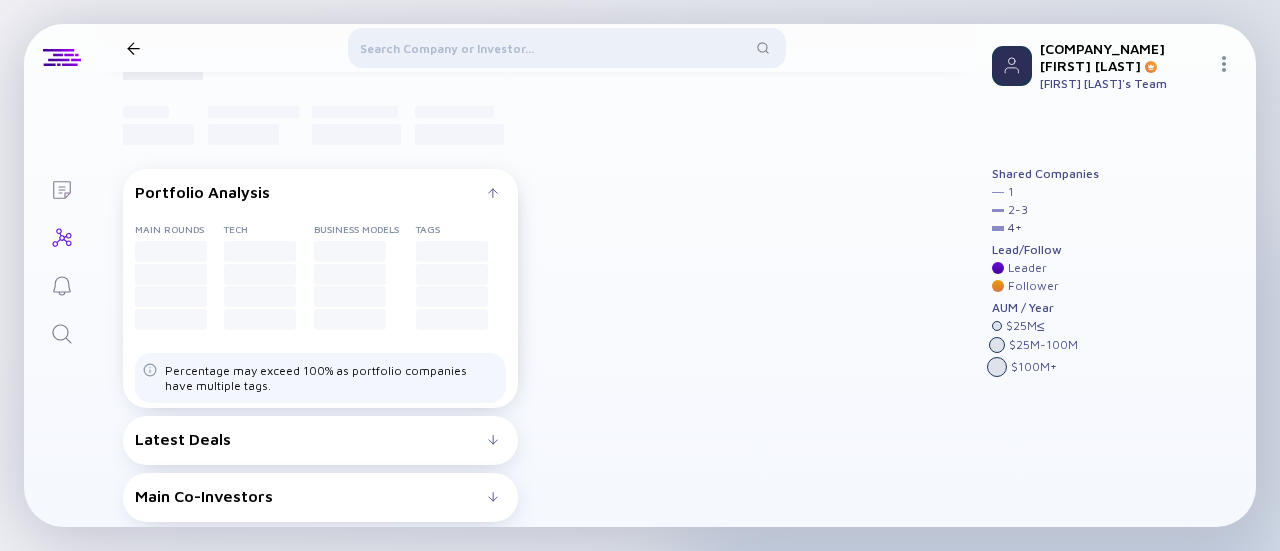 click on "Latest Deals" at bounding box center [320, 439] 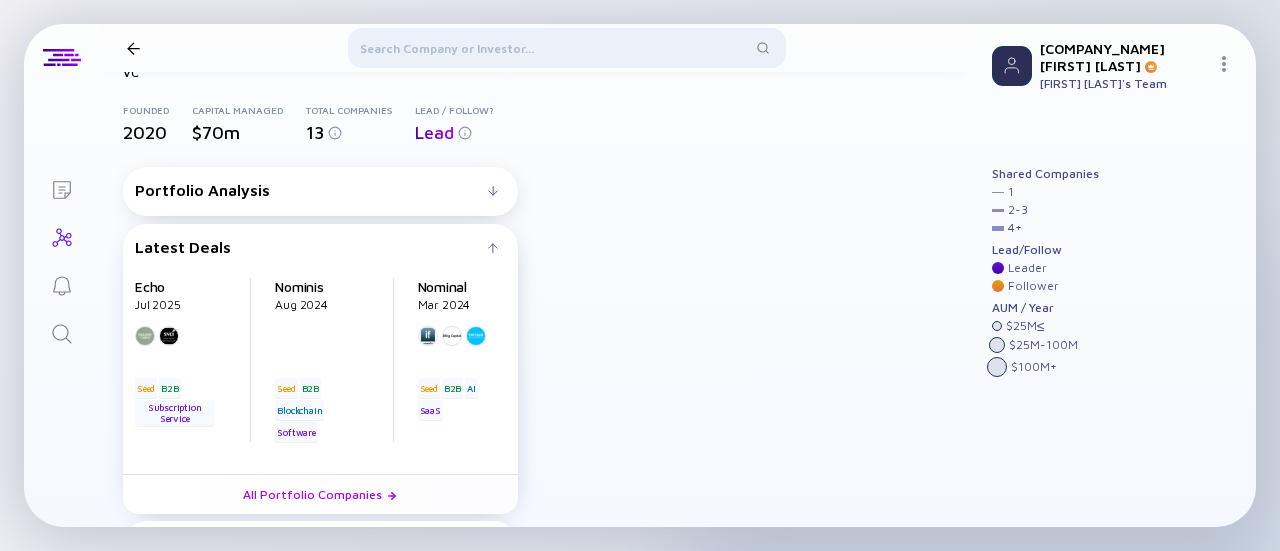 scroll, scrollTop: 138, scrollLeft: 0, axis: vertical 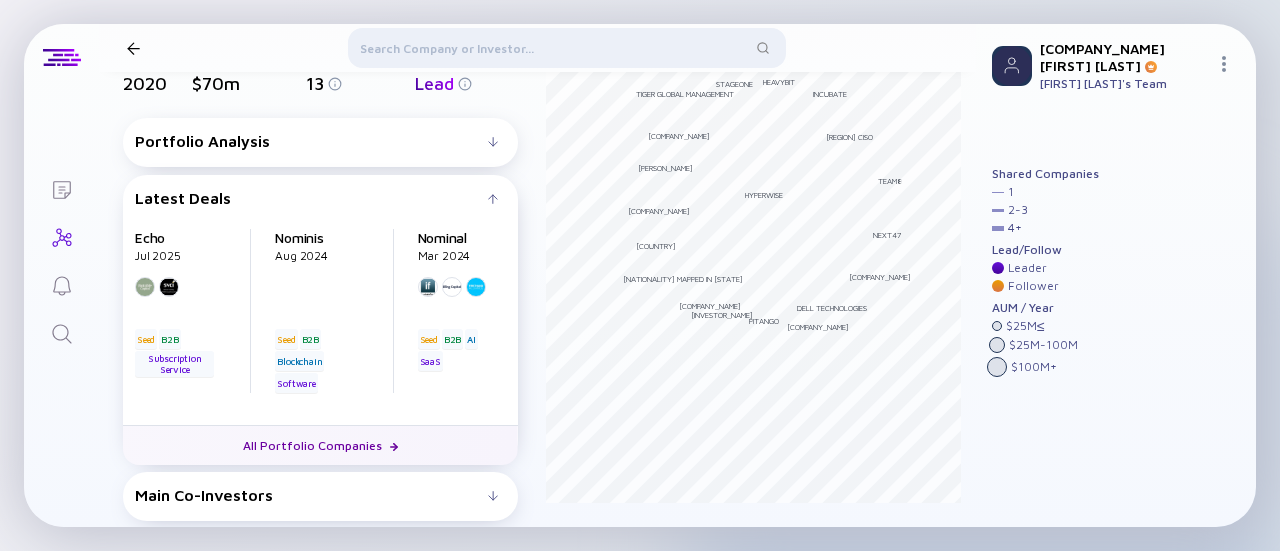 click on "All Portfolio Companies" at bounding box center [320, 445] 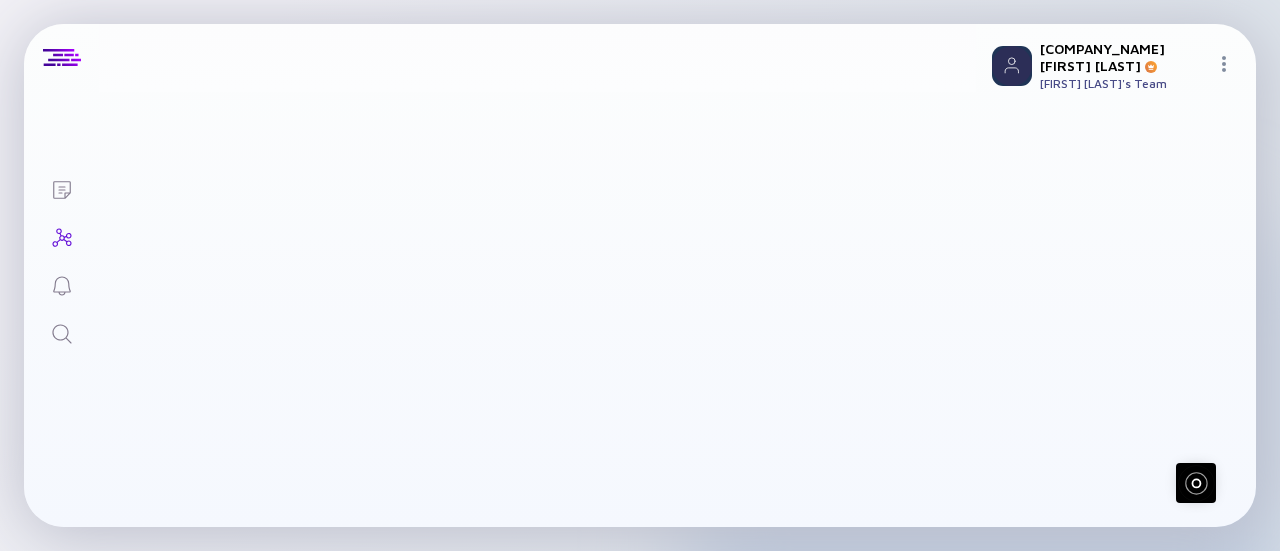 scroll, scrollTop: 137, scrollLeft: 0, axis: vertical 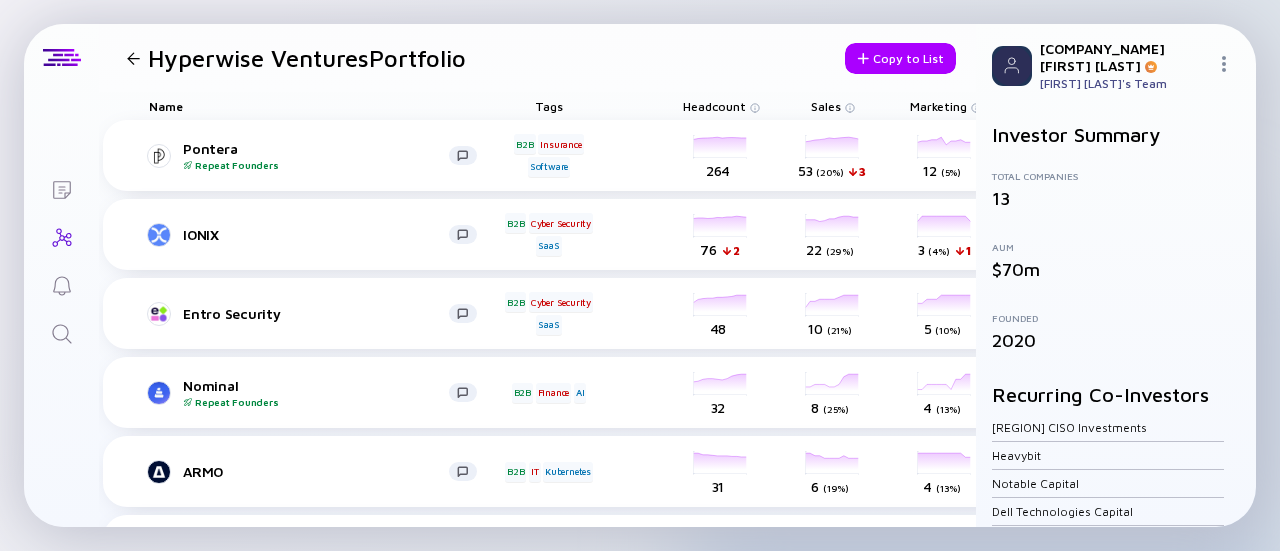 click at bounding box center [133, 58] 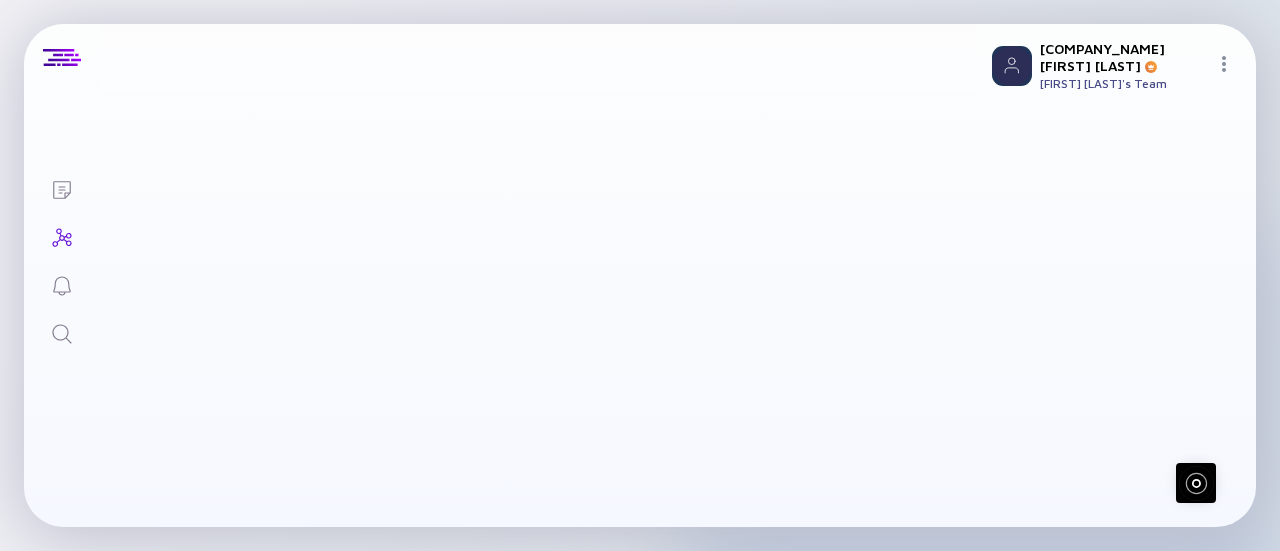 scroll, scrollTop: 0, scrollLeft: 0, axis: both 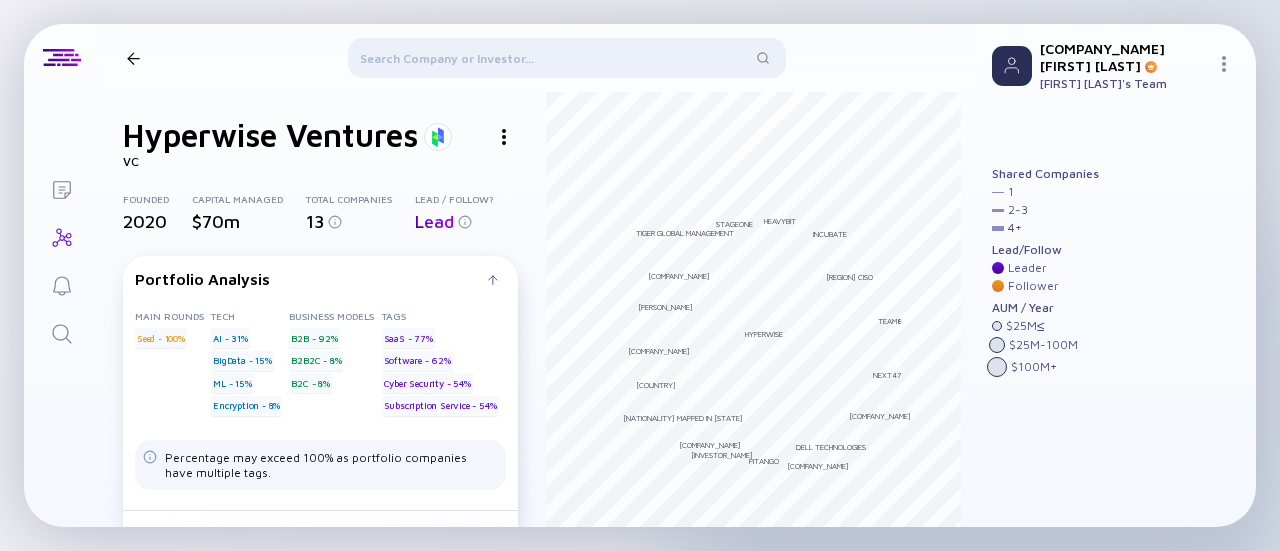 click on "Hyperwise Ventures" at bounding box center (270, 135) 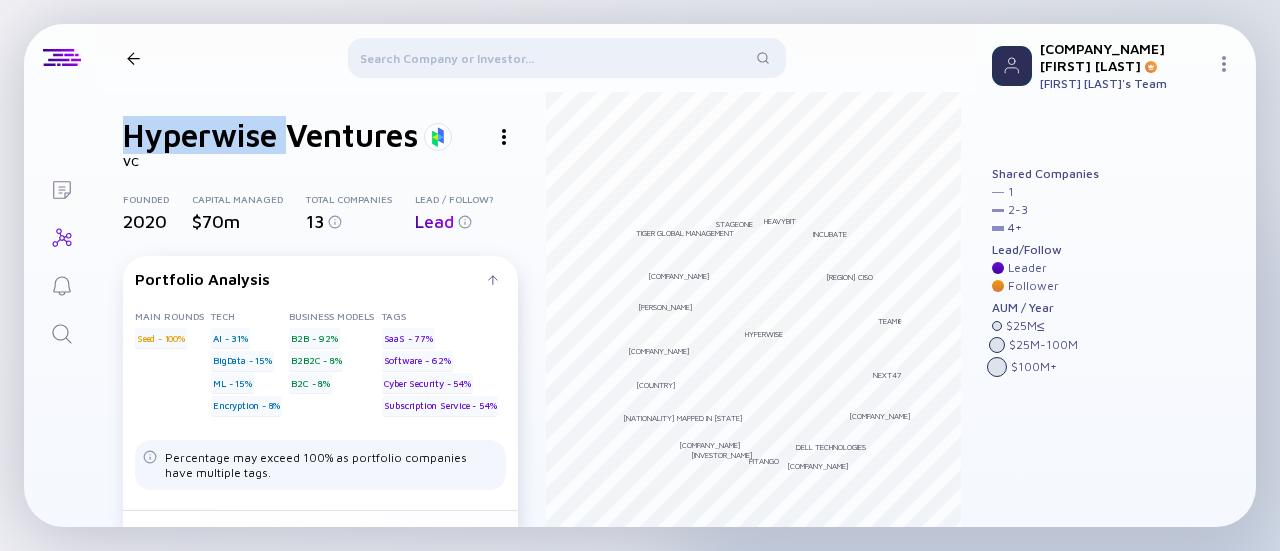 click on "Hyperwise Ventures" at bounding box center (270, 135) 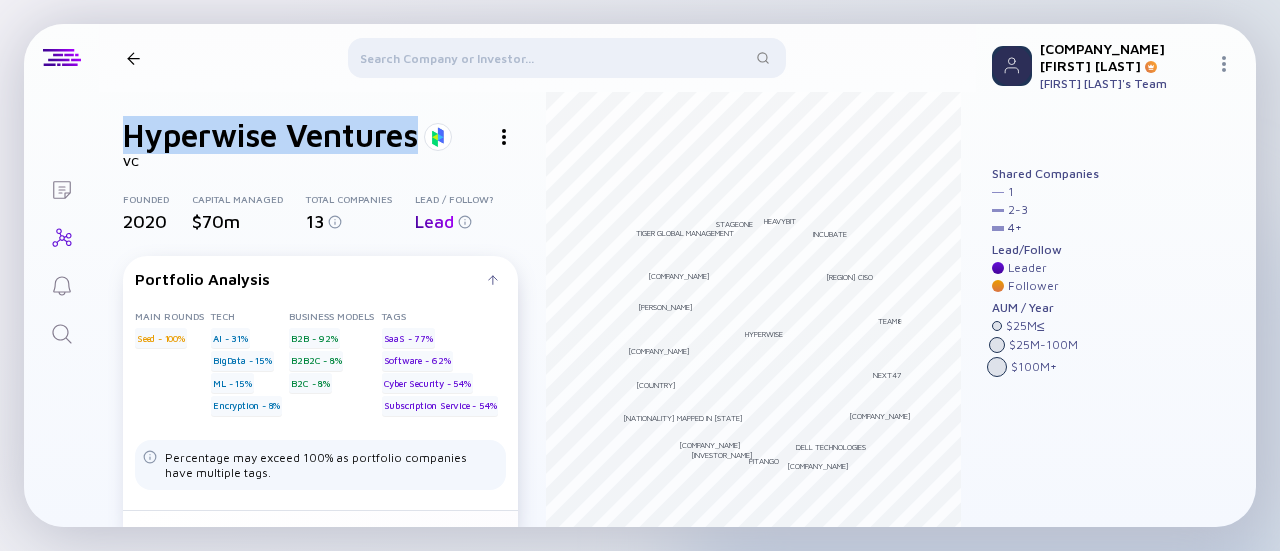 click on "Hyperwise Ventures" at bounding box center (270, 135) 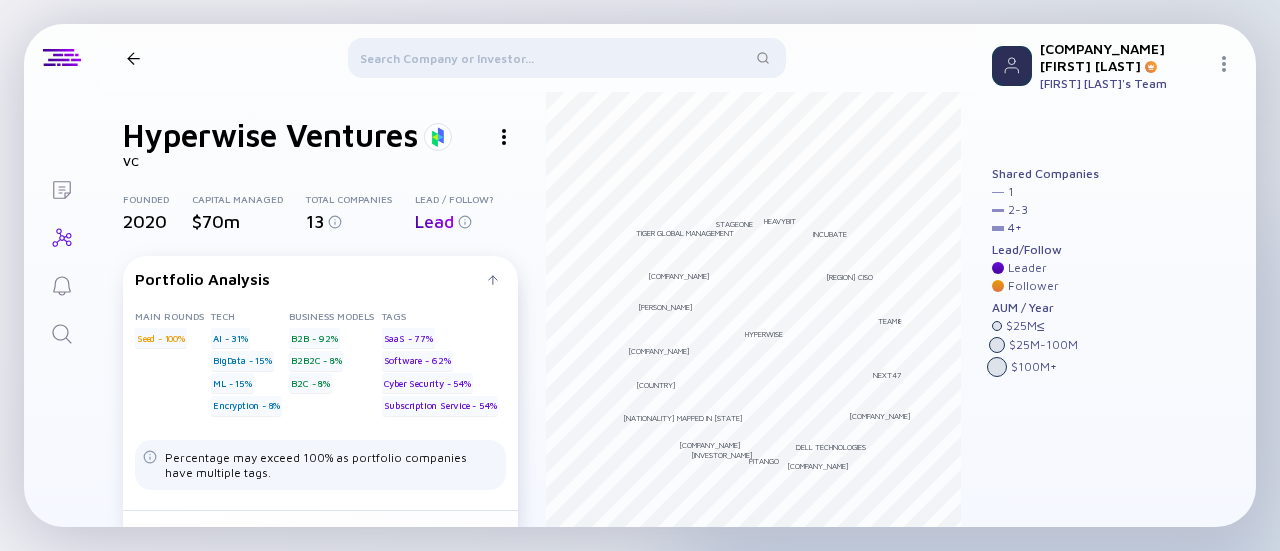 click at bounding box center [504, 137] 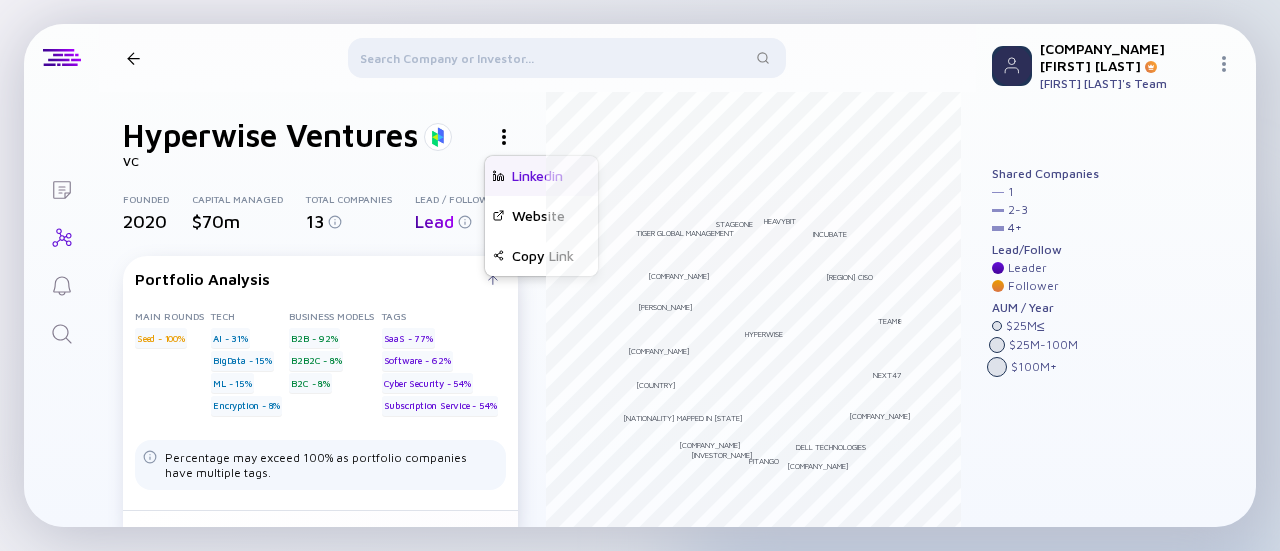 click on "Linkedin" at bounding box center [541, 176] 